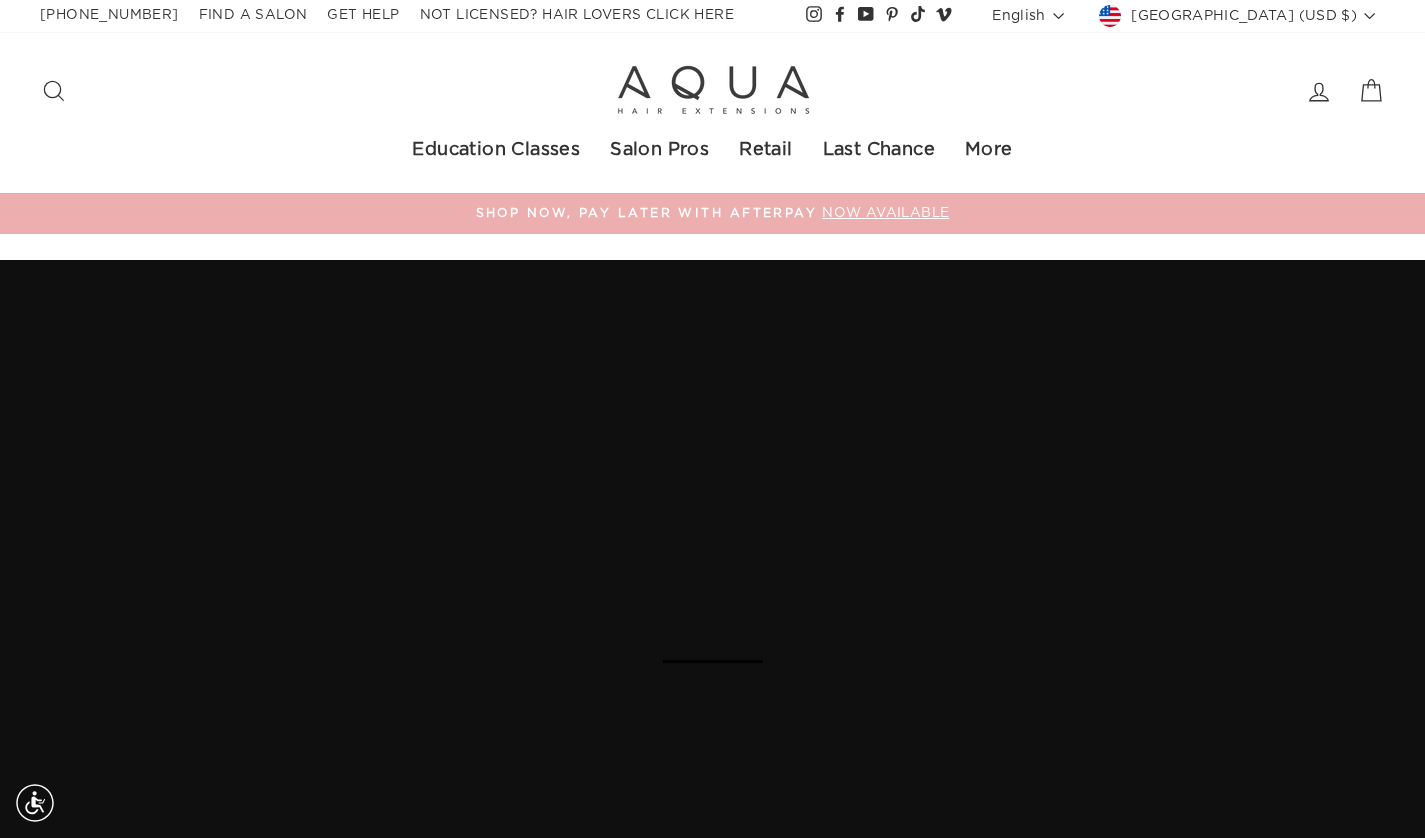 scroll, scrollTop: 0, scrollLeft: 0, axis: both 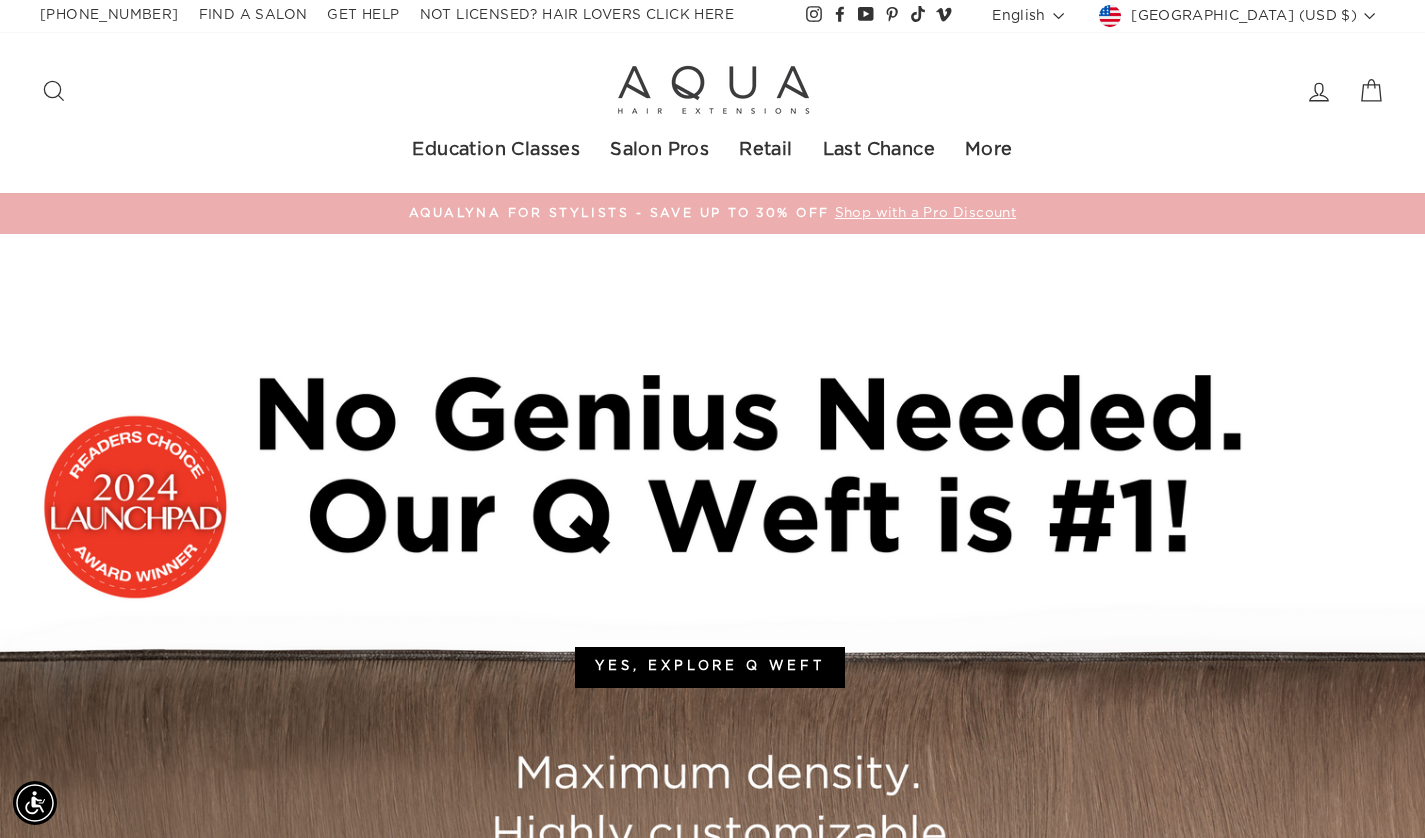 click 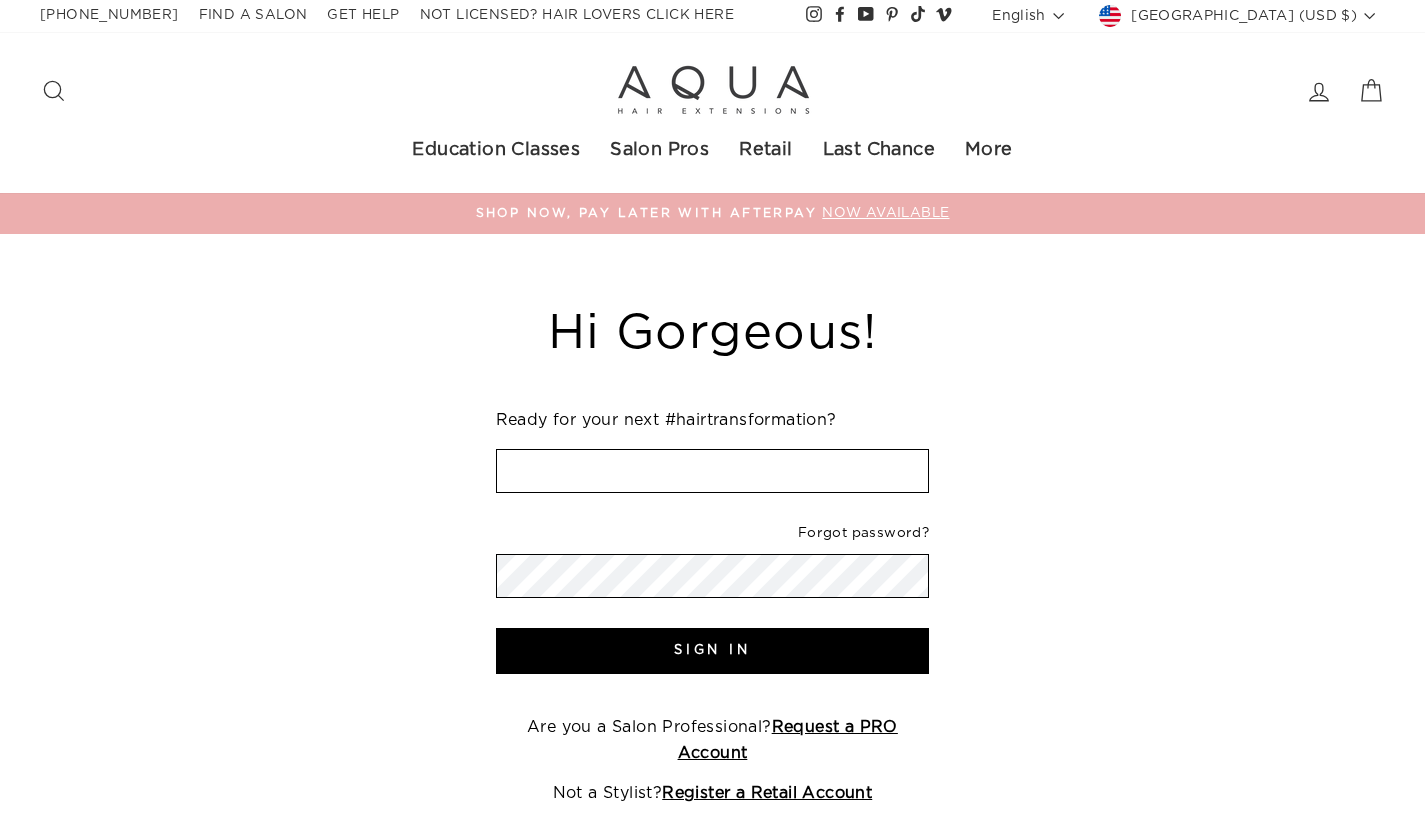 scroll, scrollTop: 0, scrollLeft: 0, axis: both 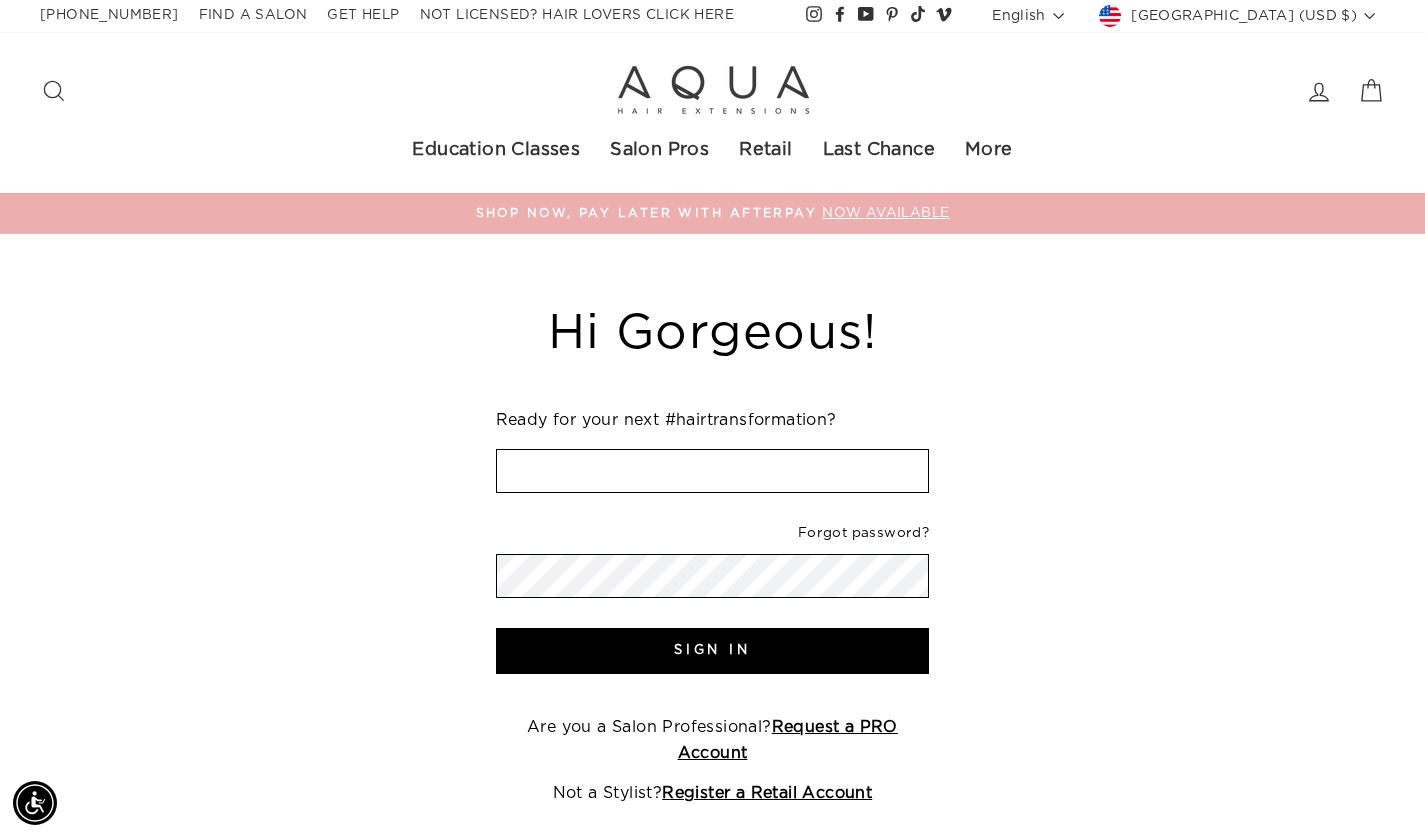 click at bounding box center [713, 471] 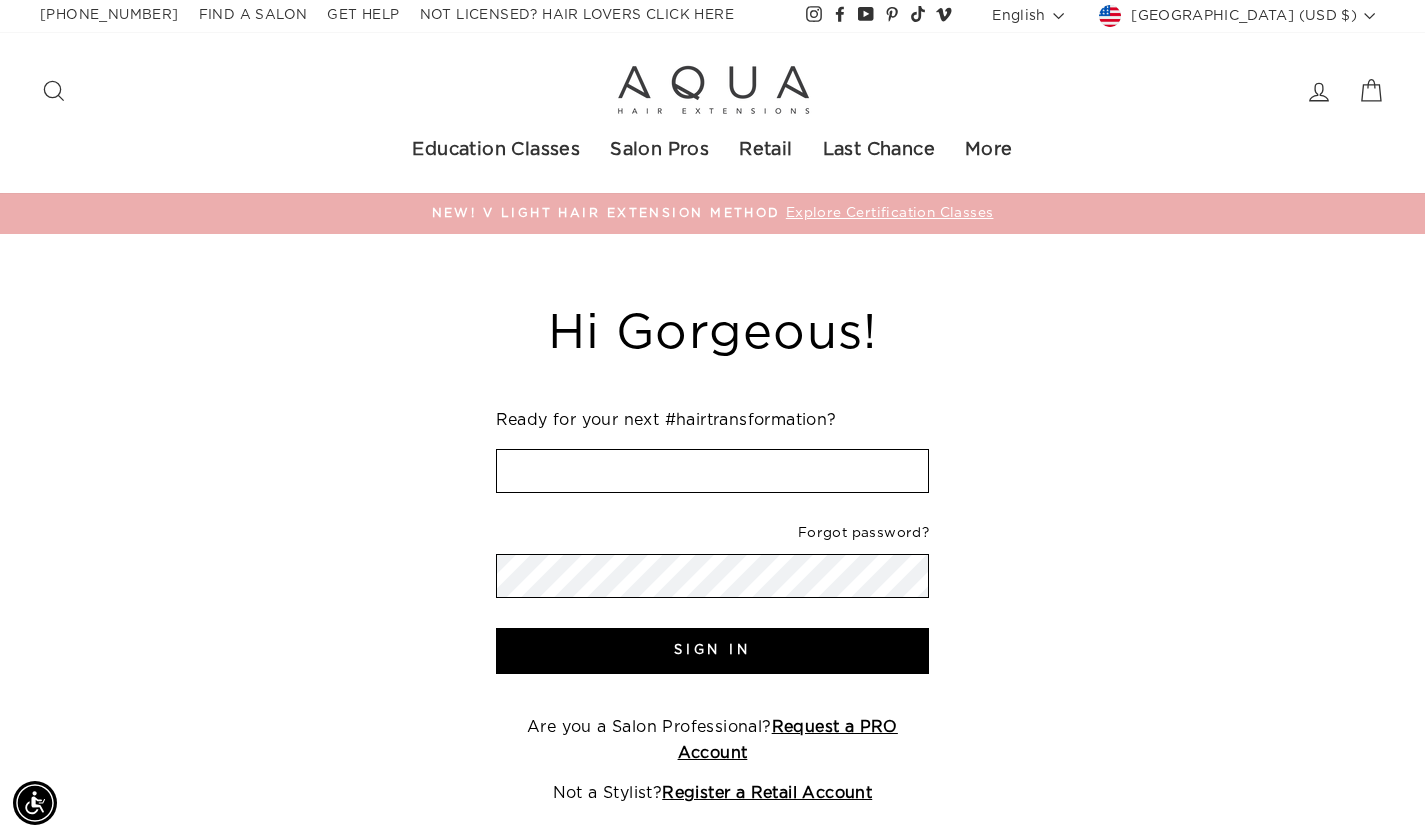 type on "[DOMAIN_NAME][EMAIL_ADDRESS][DOMAIN_NAME]" 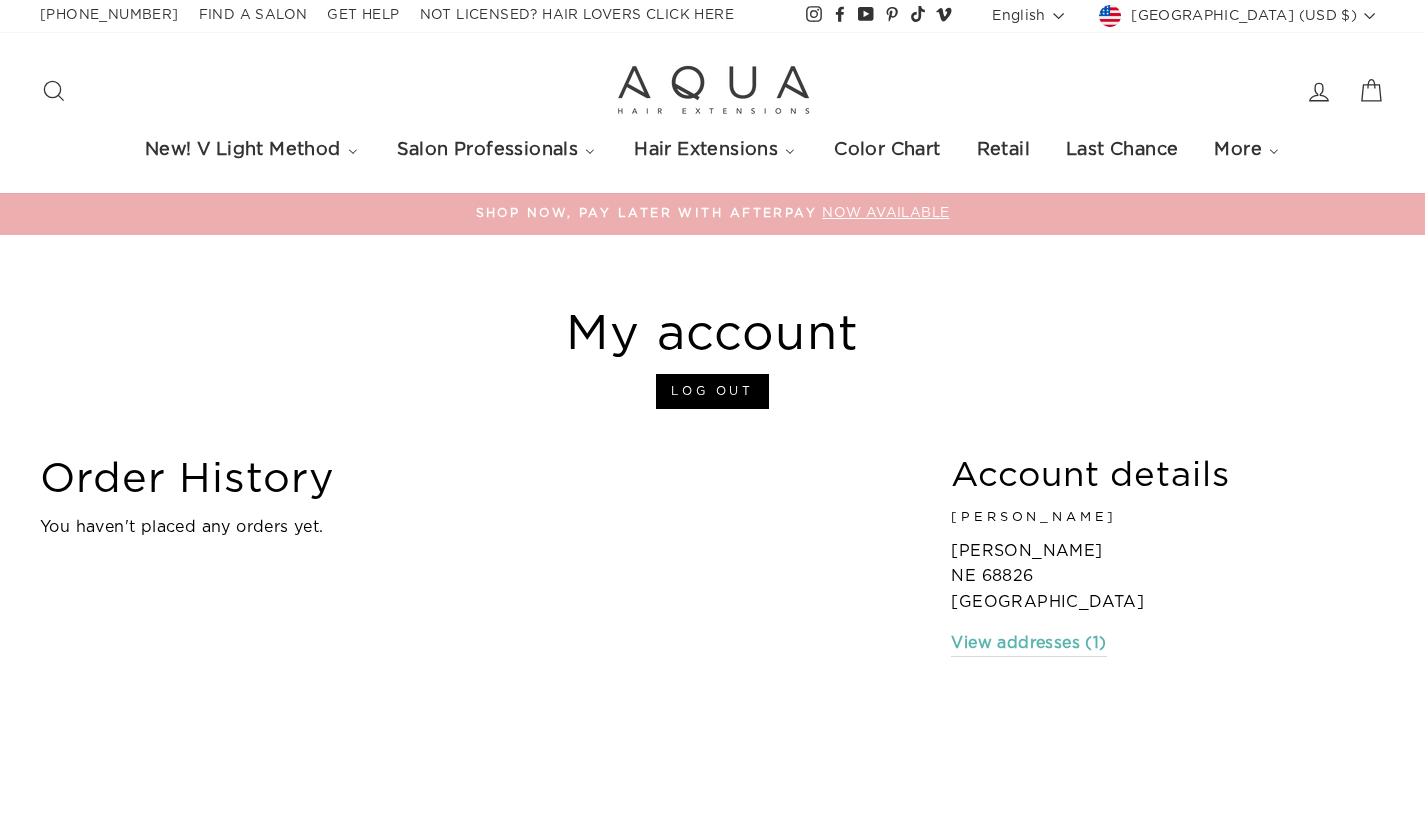 scroll, scrollTop: 0, scrollLeft: 0, axis: both 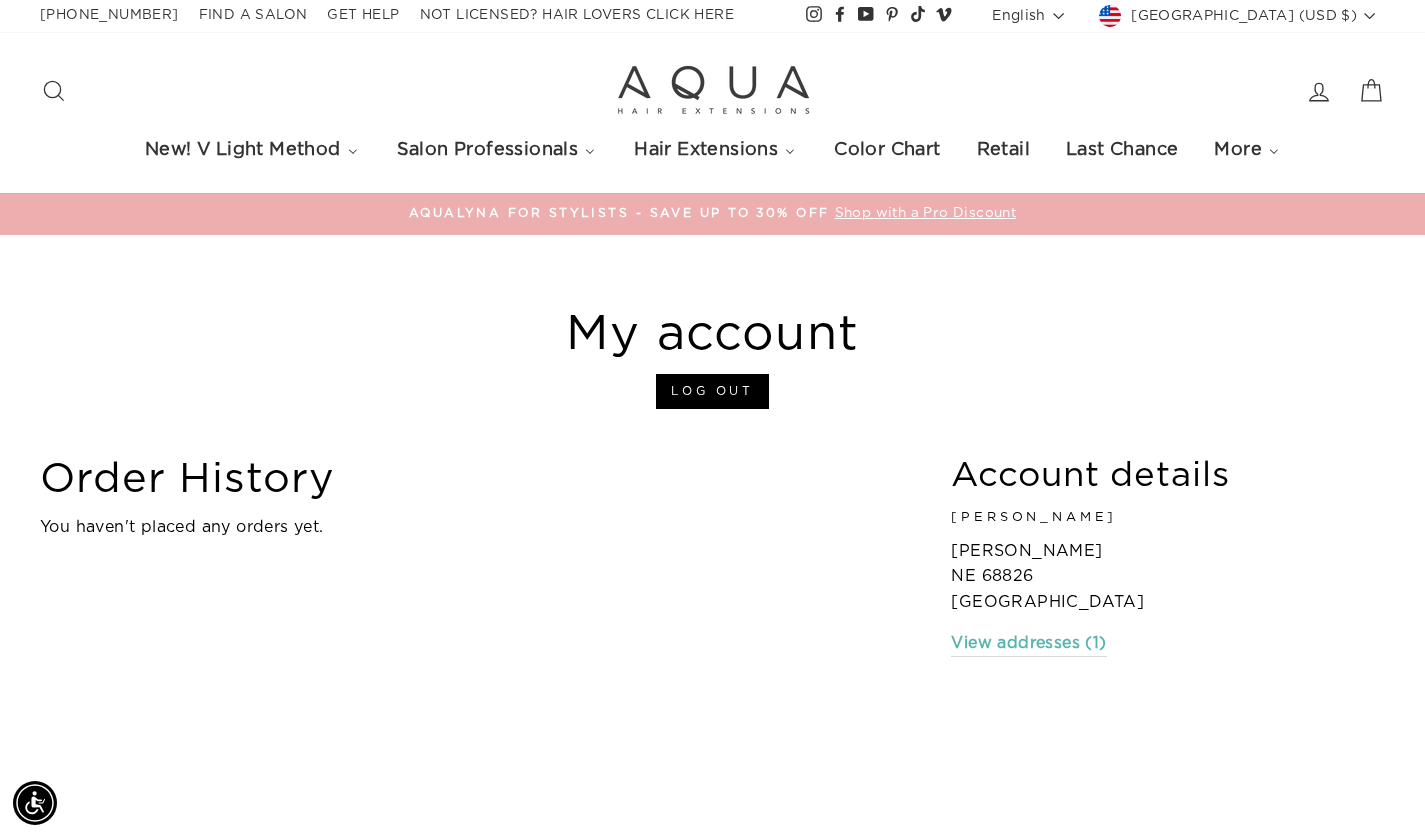 click on "Salon Professionals" at bounding box center [487, 150] 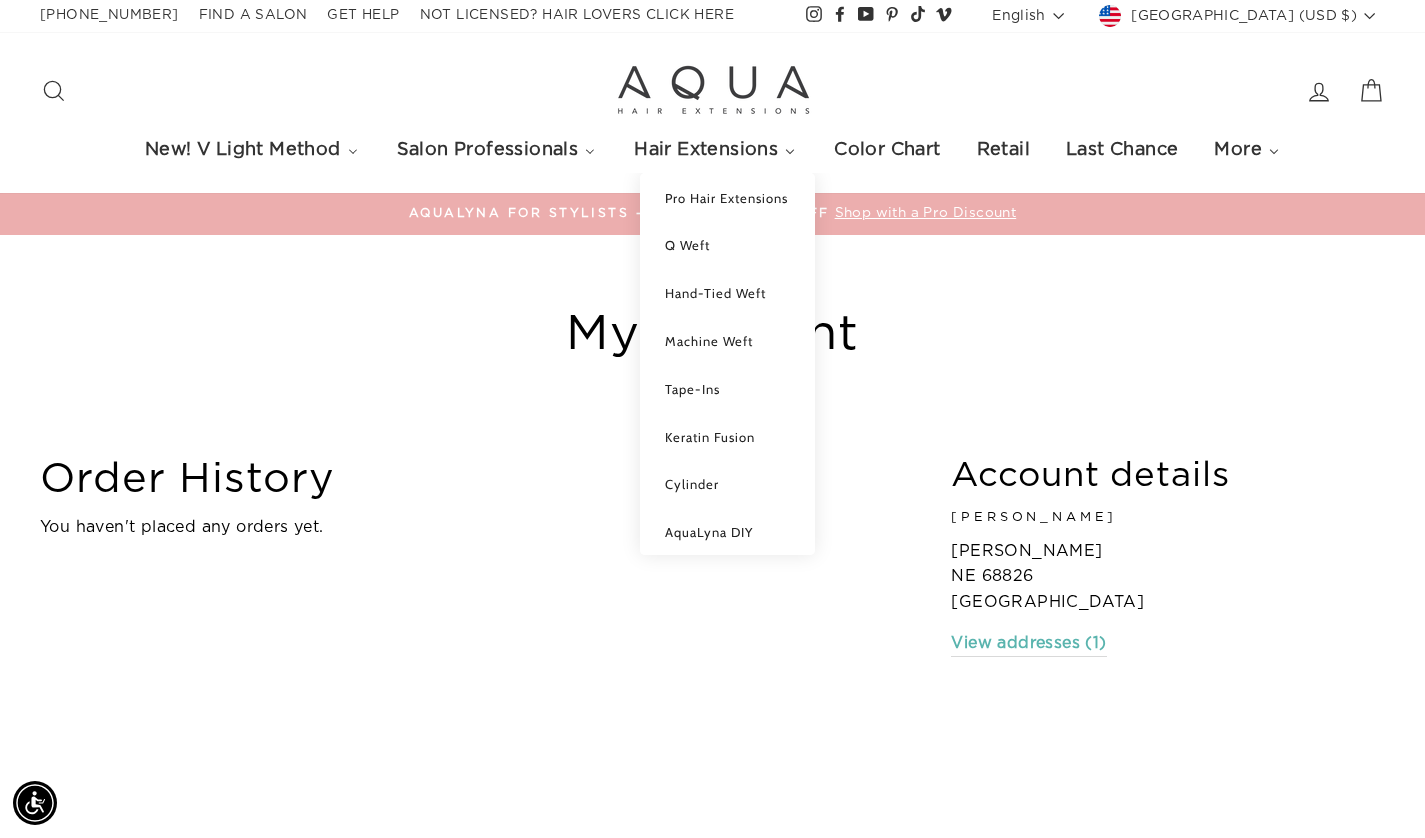 click on "Q Weft" at bounding box center [727, 245] 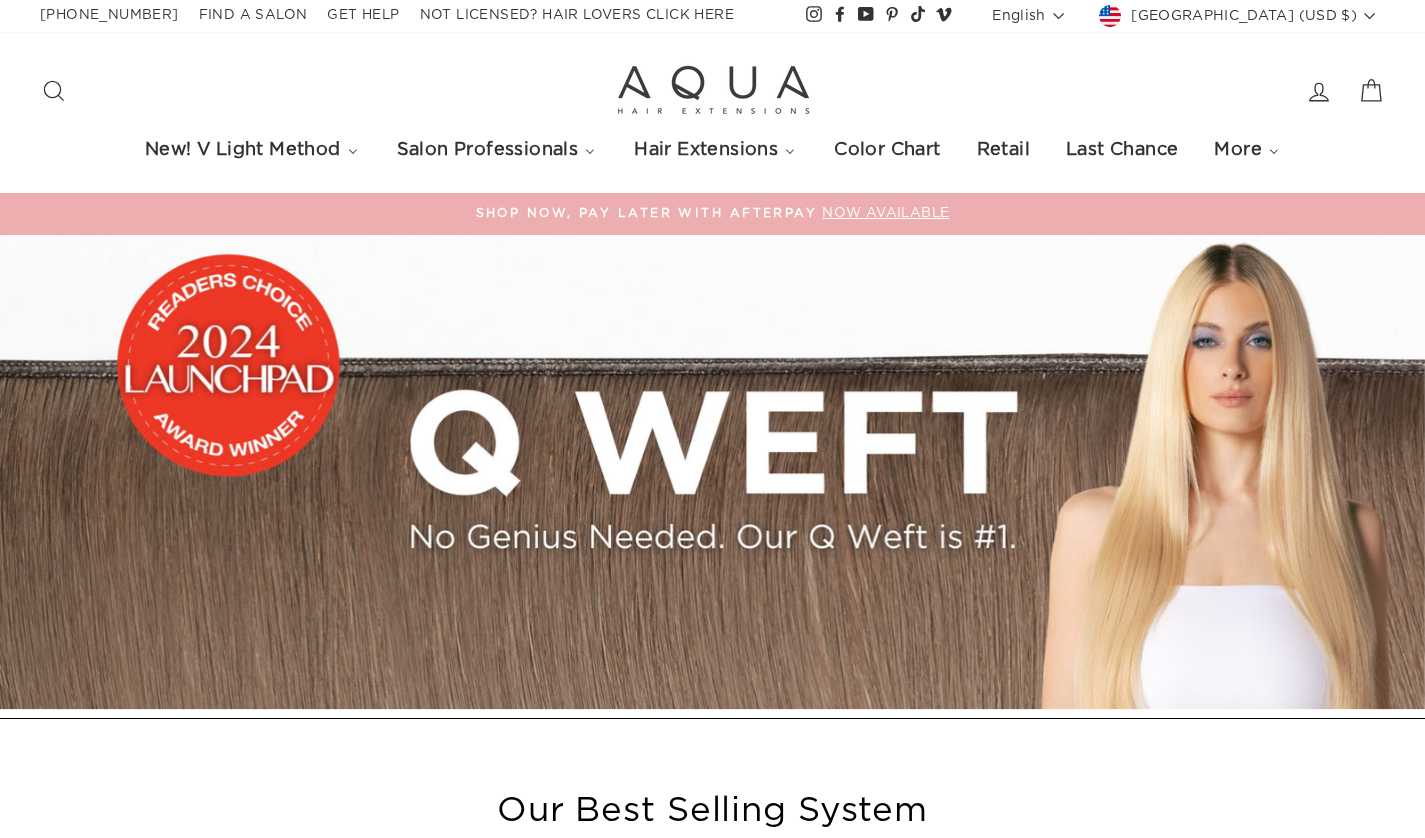 scroll, scrollTop: 0, scrollLeft: 0, axis: both 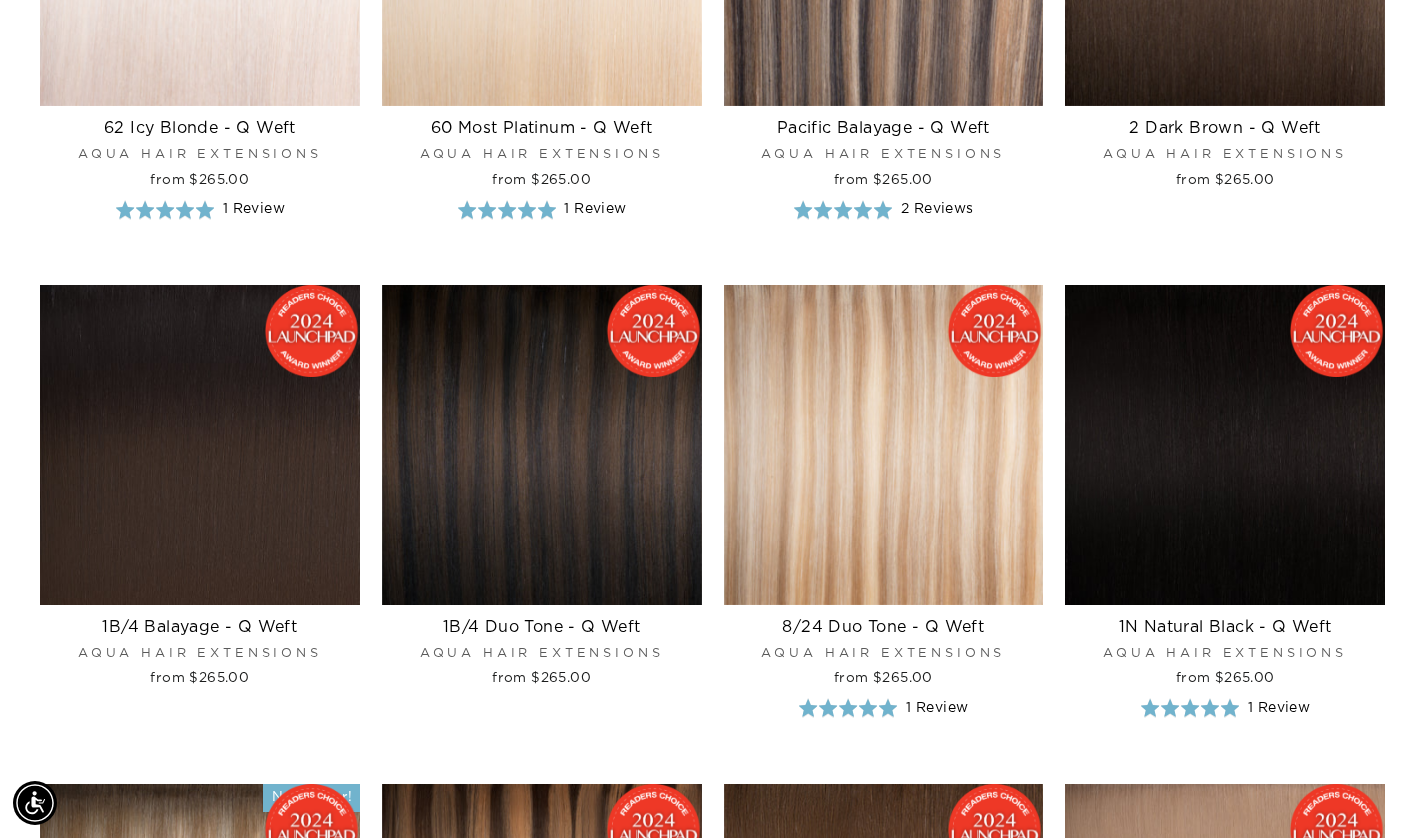 click at bounding box center (1225, 445) 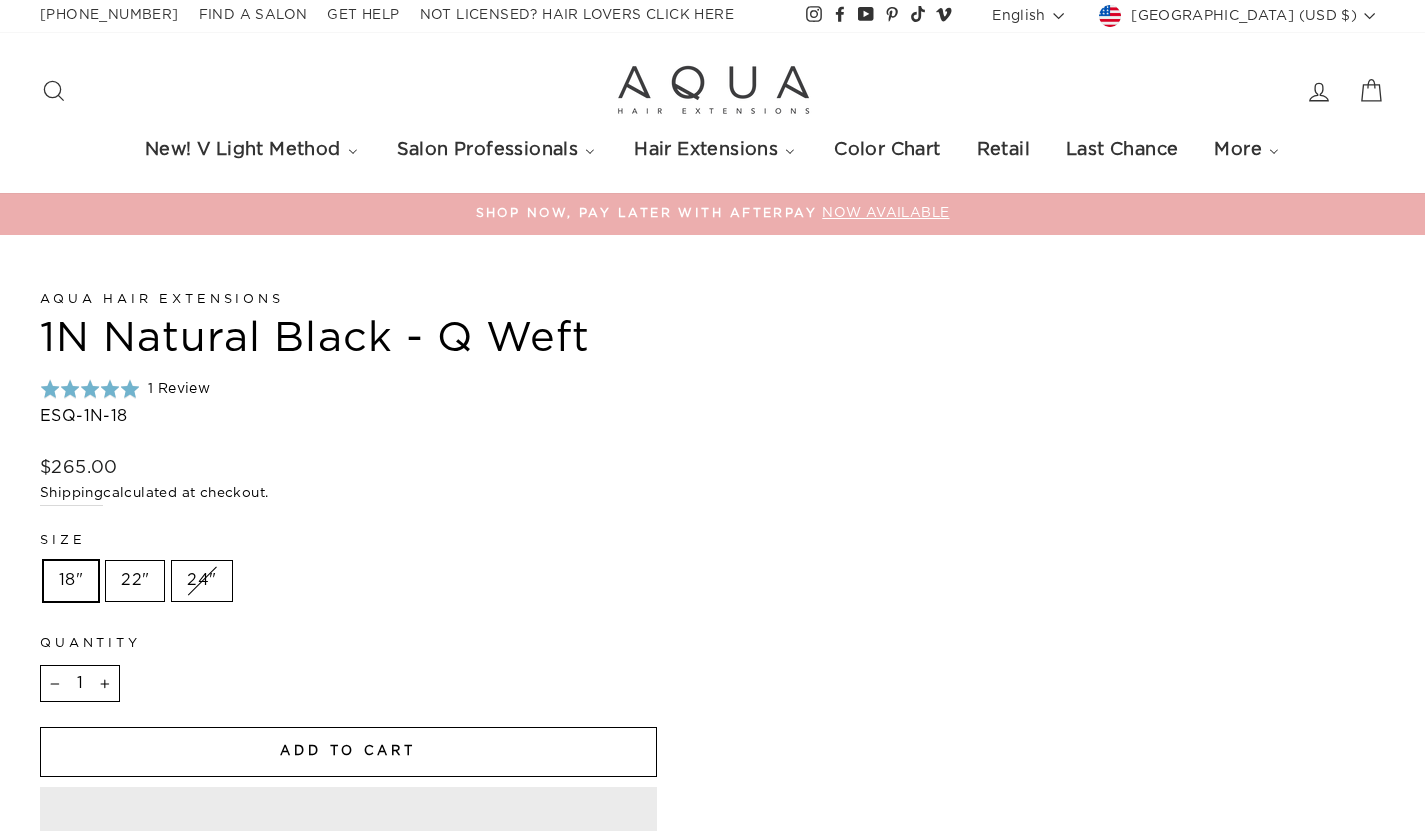 scroll, scrollTop: 0, scrollLeft: 0, axis: both 